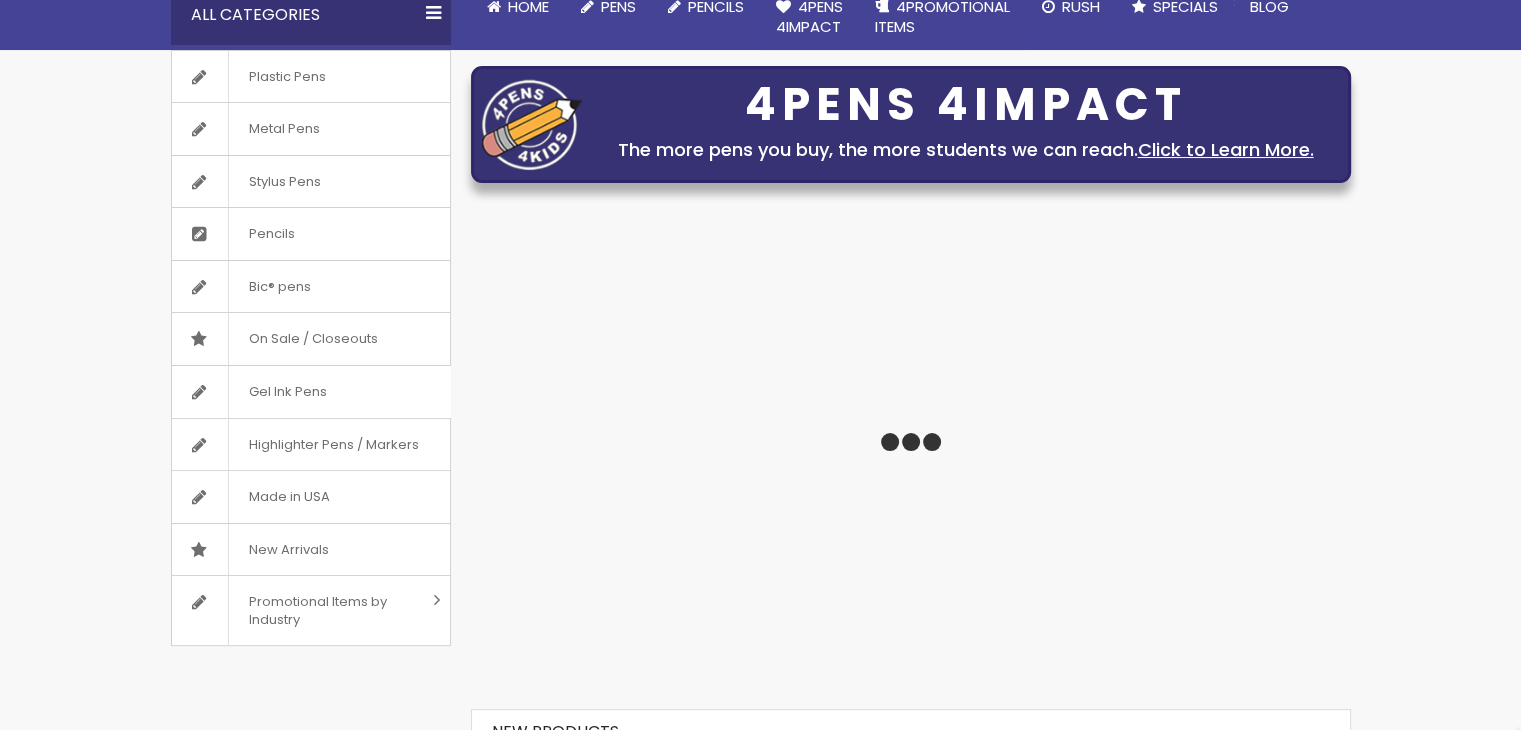 scroll, scrollTop: 300, scrollLeft: 0, axis: vertical 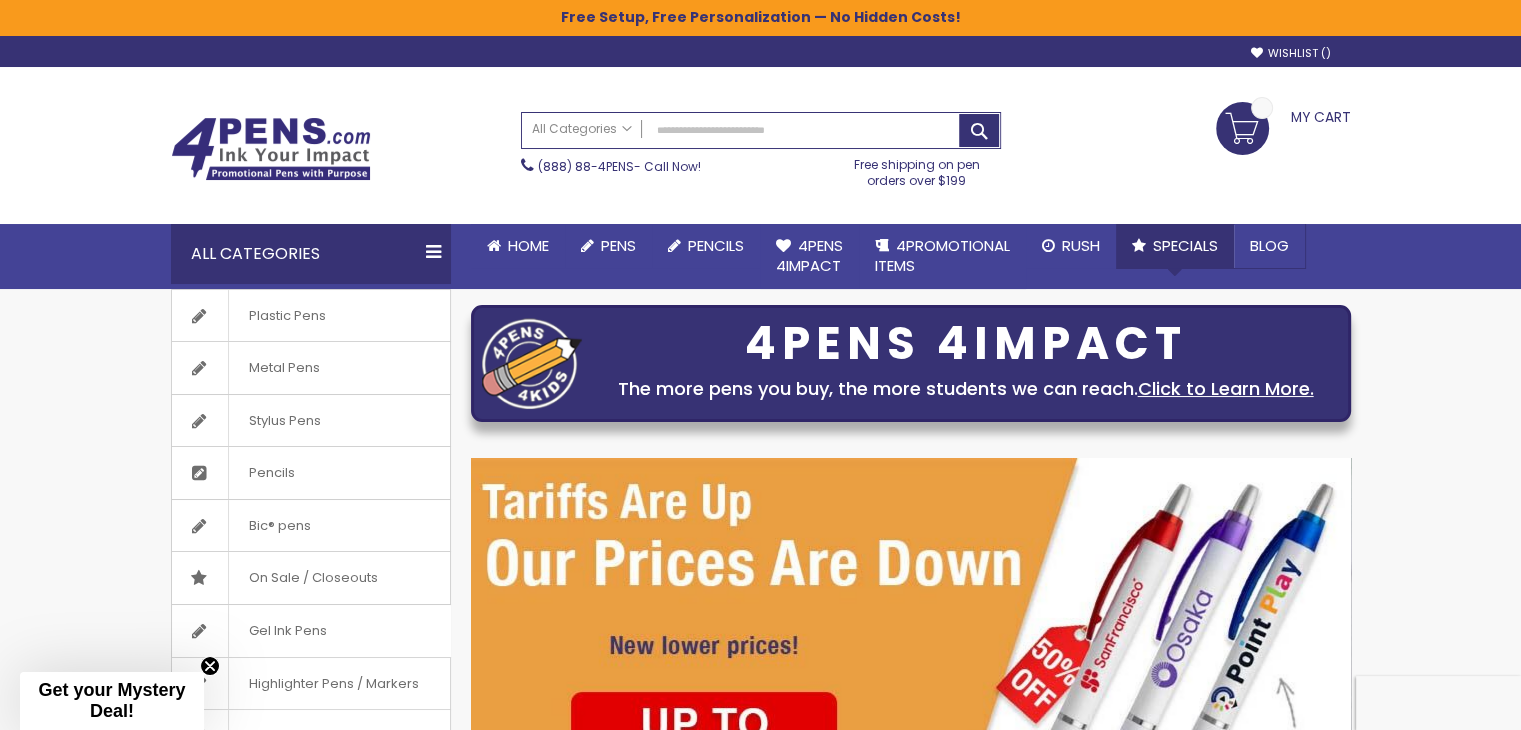 click on "Specials" at bounding box center (1185, 245) 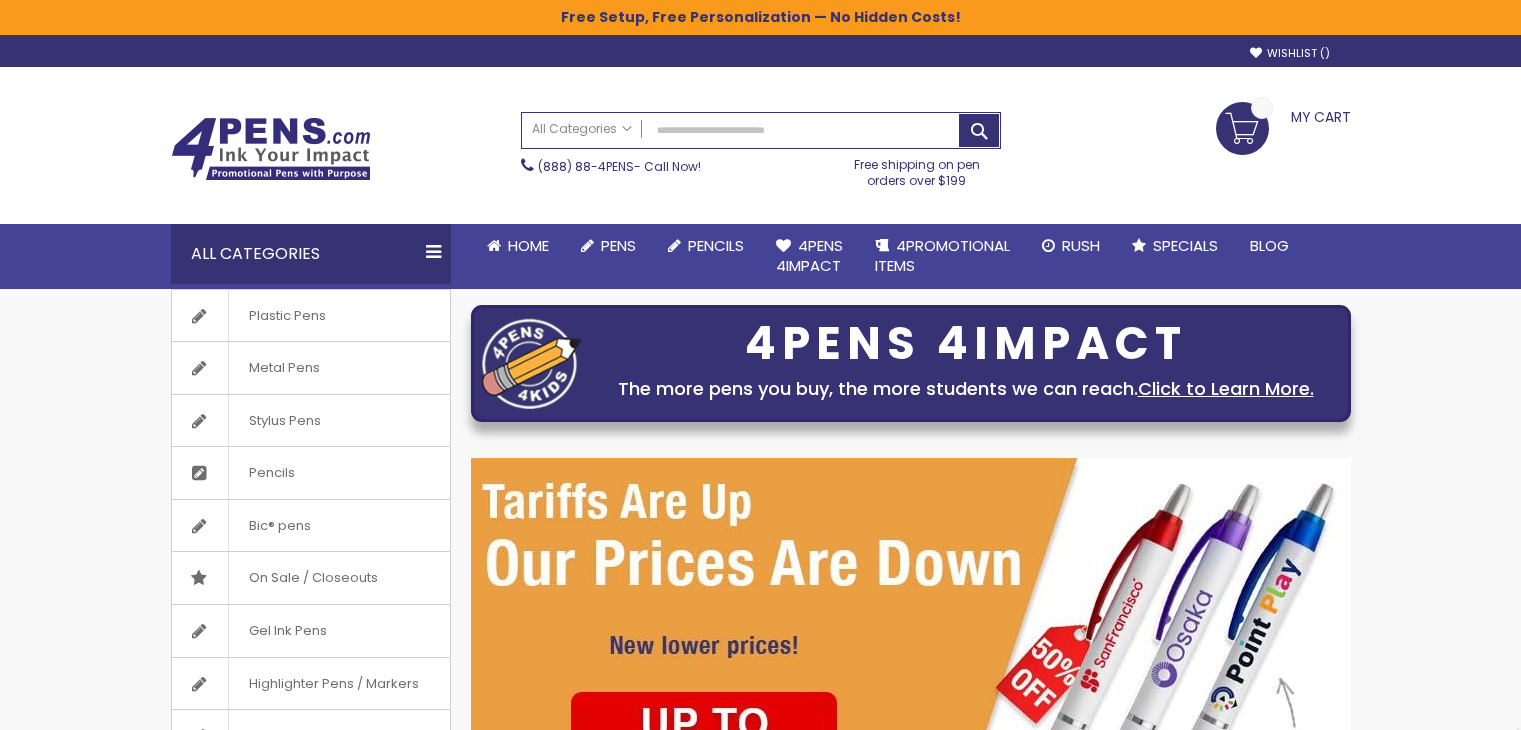 scroll, scrollTop: 0, scrollLeft: 0, axis: both 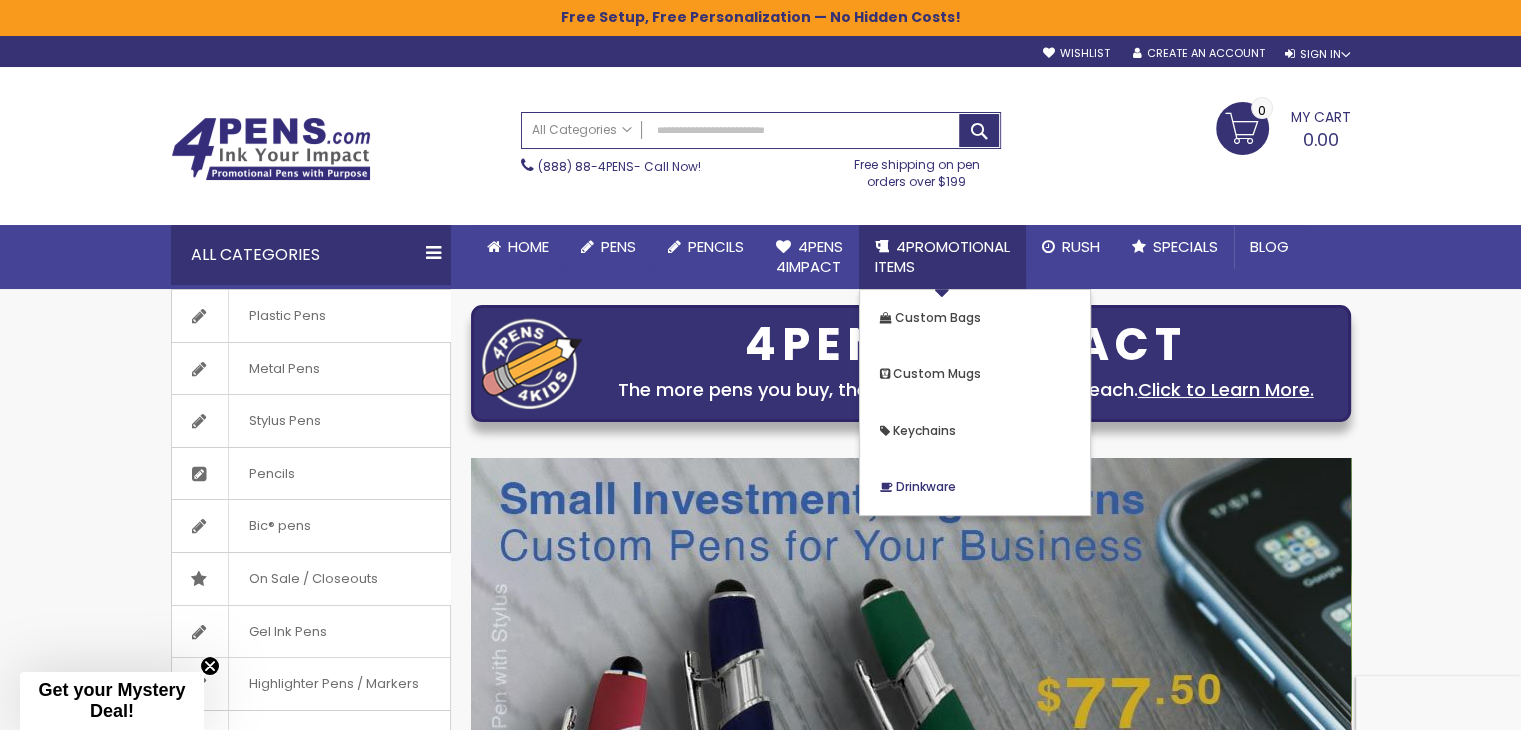 click on "Drinkware" at bounding box center [926, 486] 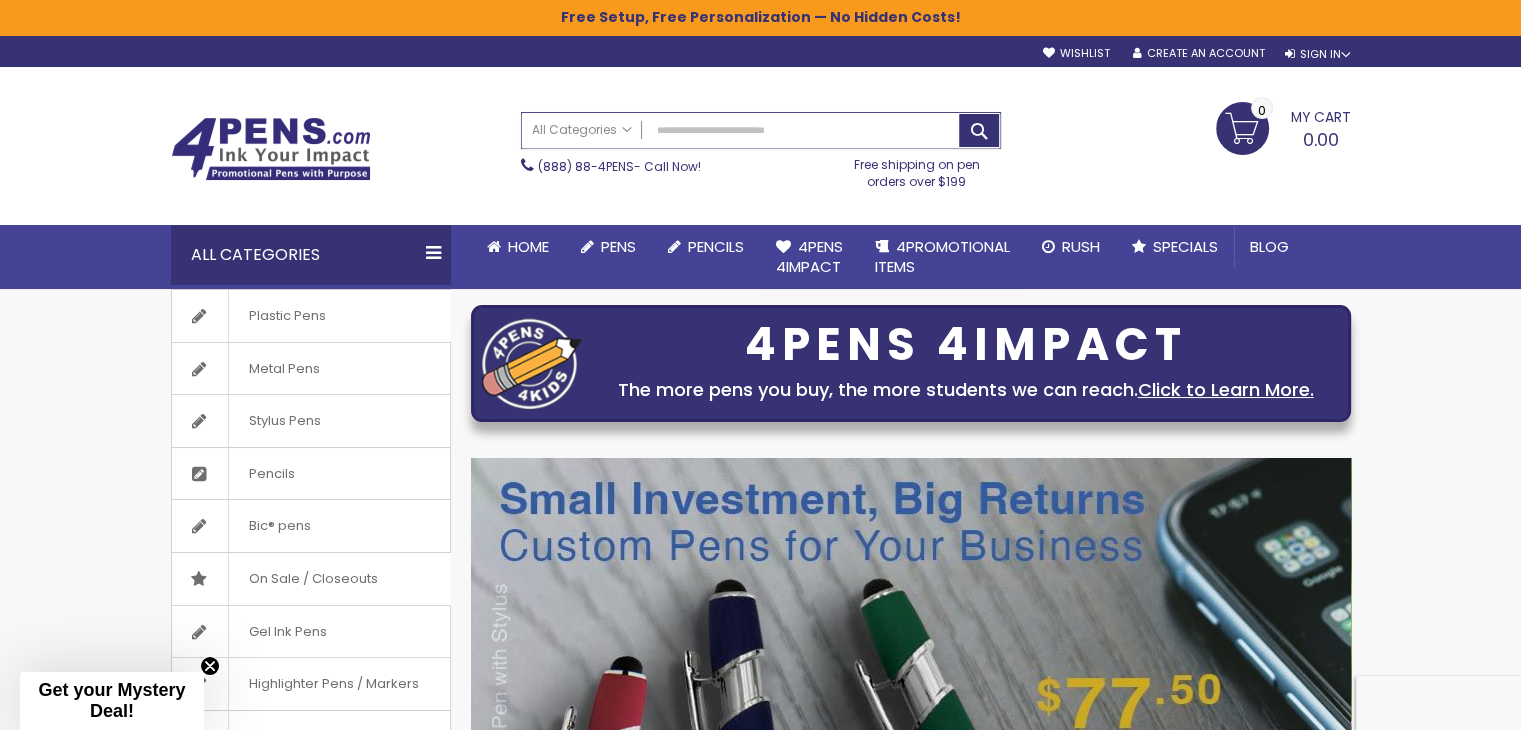 click on "Search" at bounding box center [761, 130] 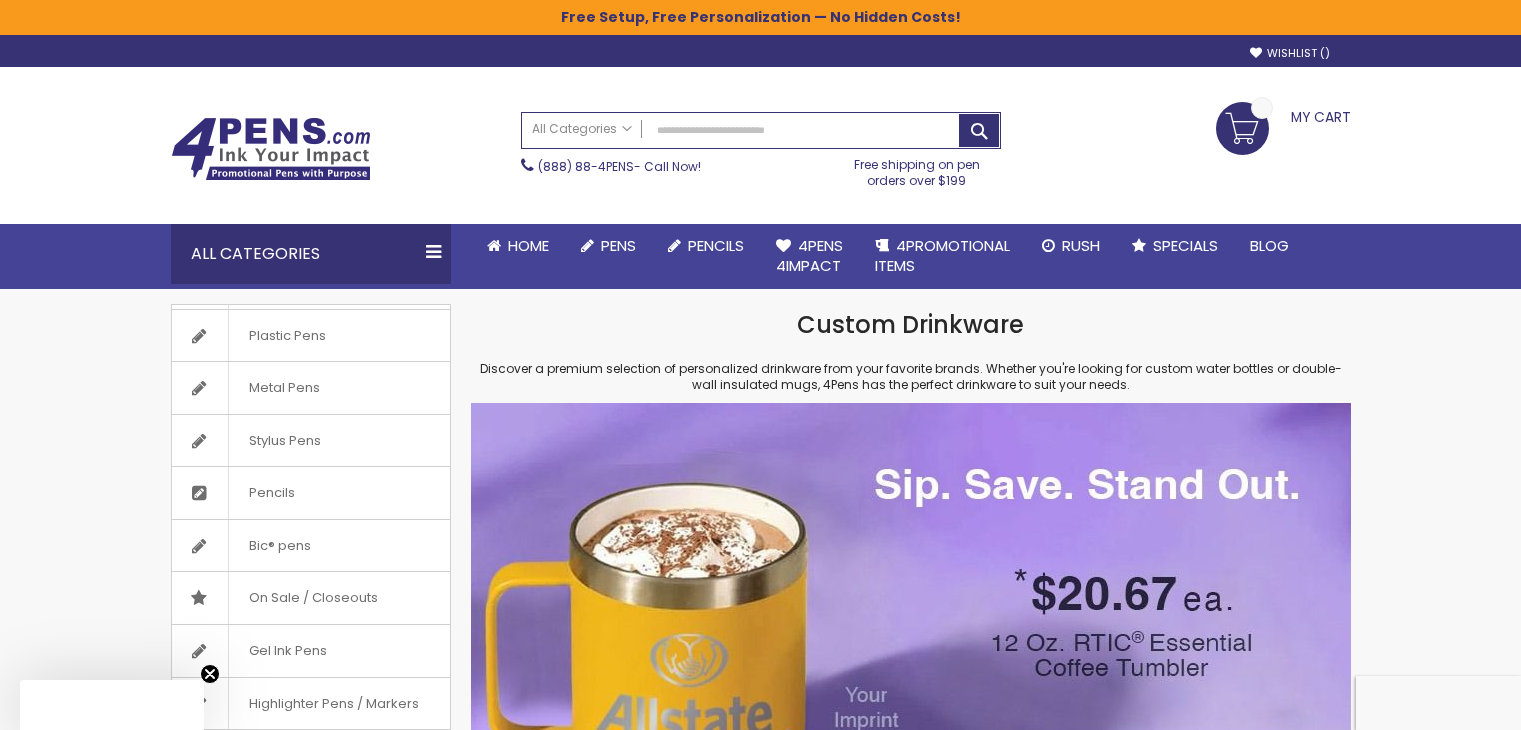 scroll, scrollTop: 0, scrollLeft: 0, axis: both 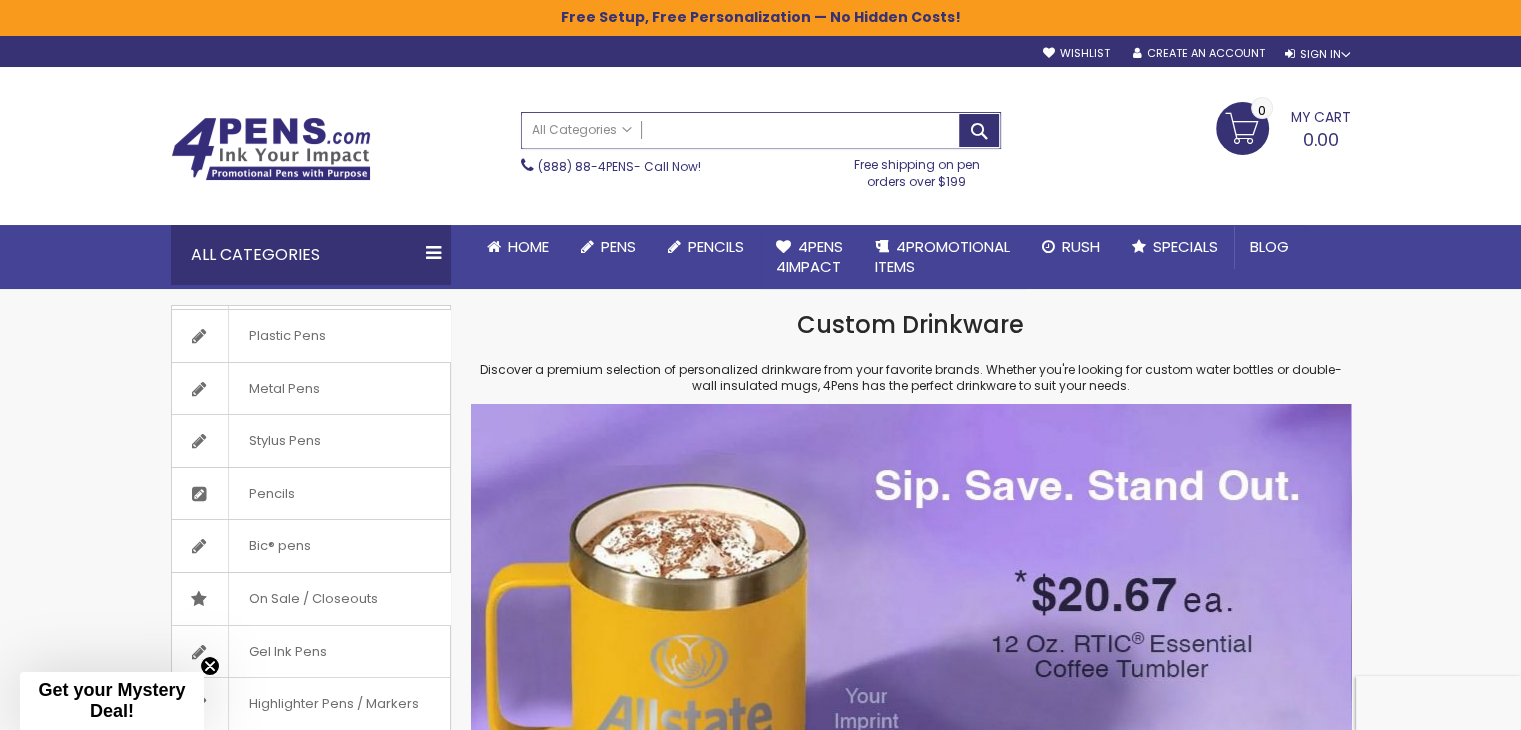 click on "Search" at bounding box center [761, 130] 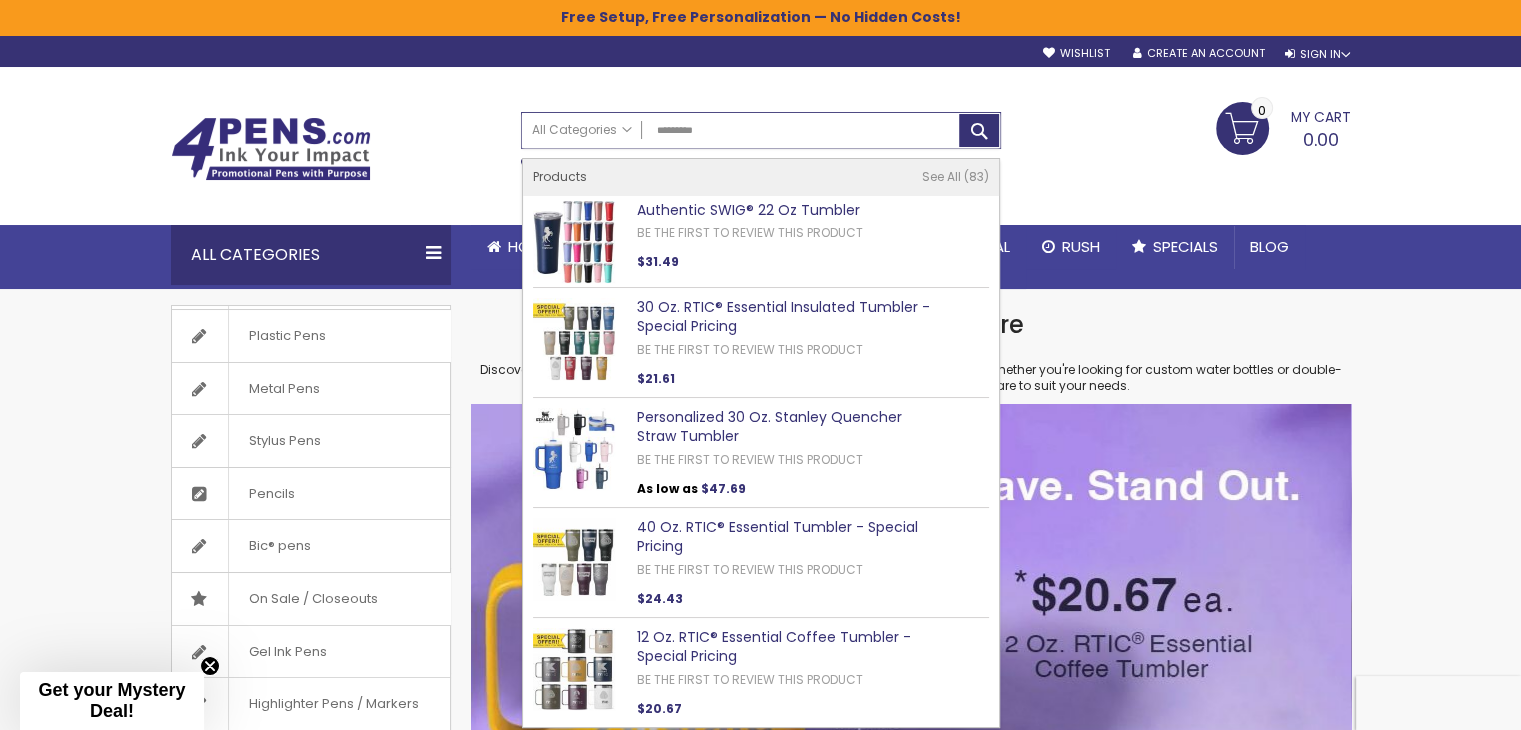 type on "********" 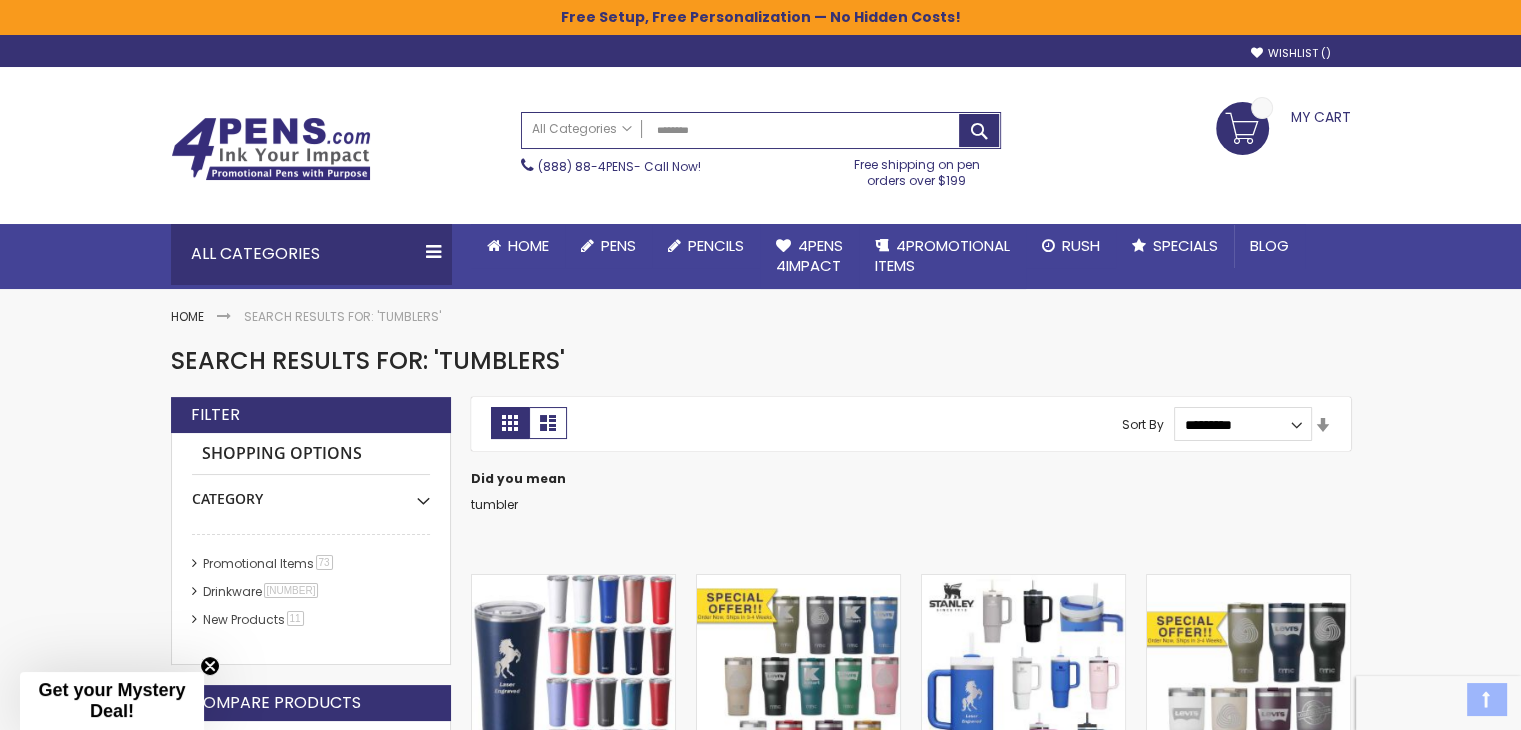 scroll, scrollTop: 300, scrollLeft: 0, axis: vertical 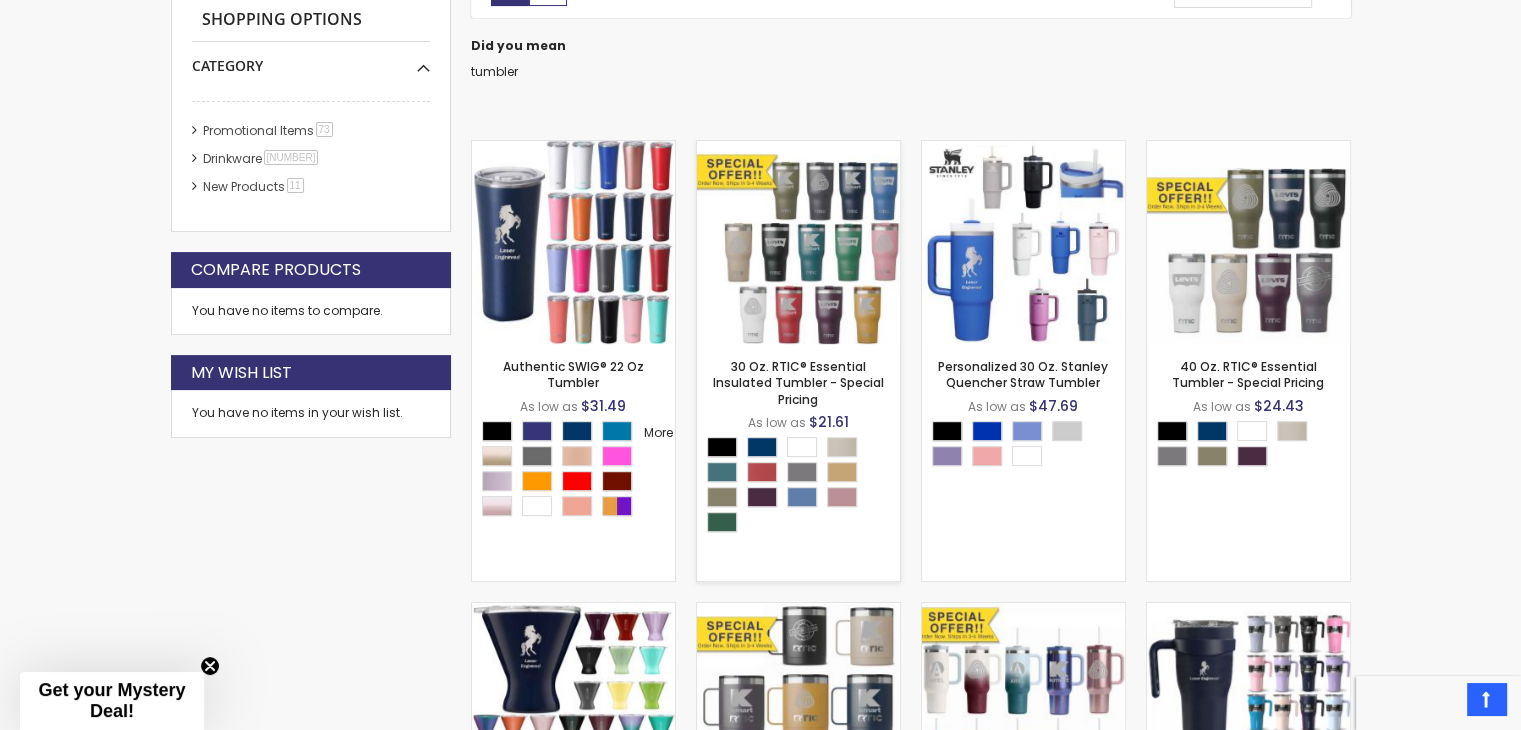 click on "-
**
+
Add to Cart" at bounding box center (798, 311) 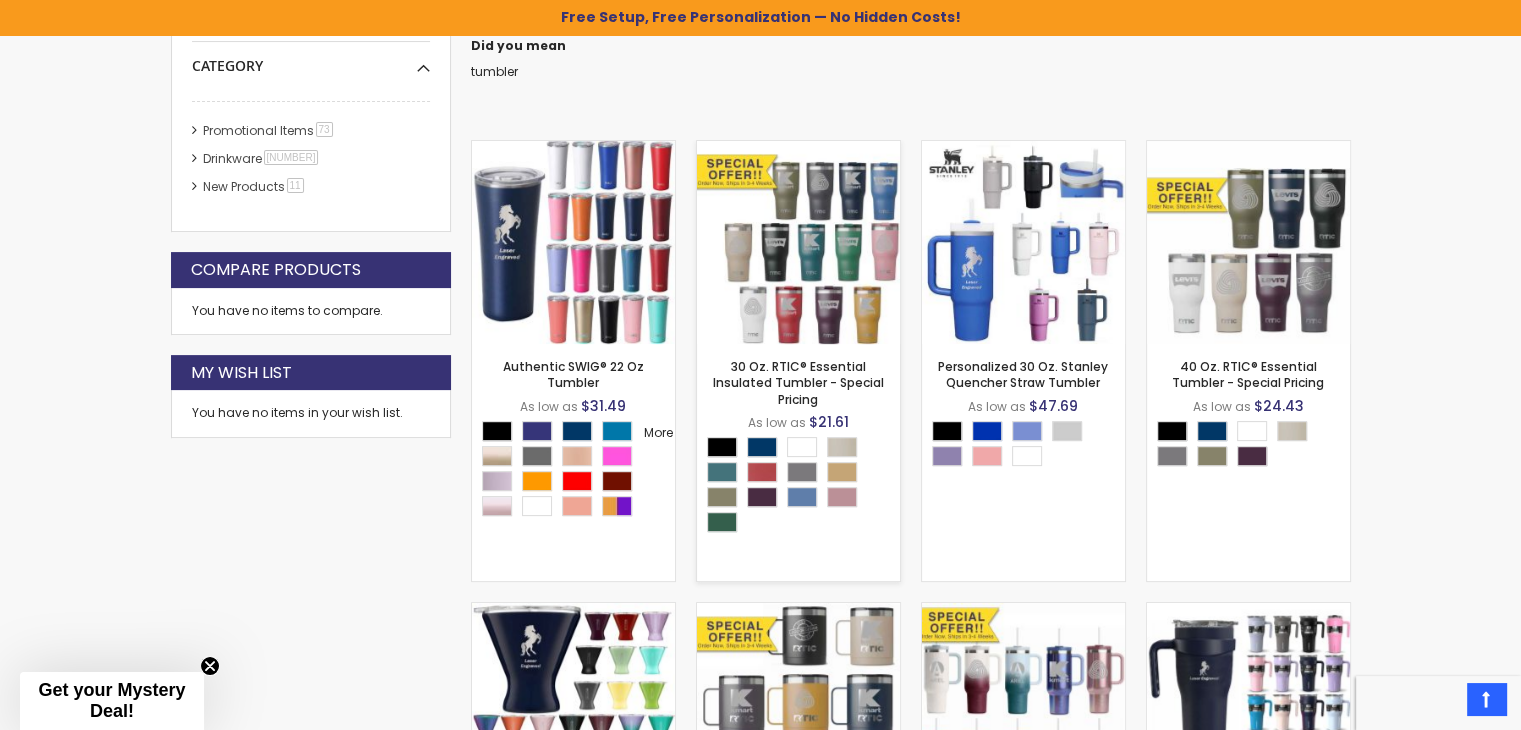click on "-
**
+
Add to Cart" at bounding box center (798, 311) 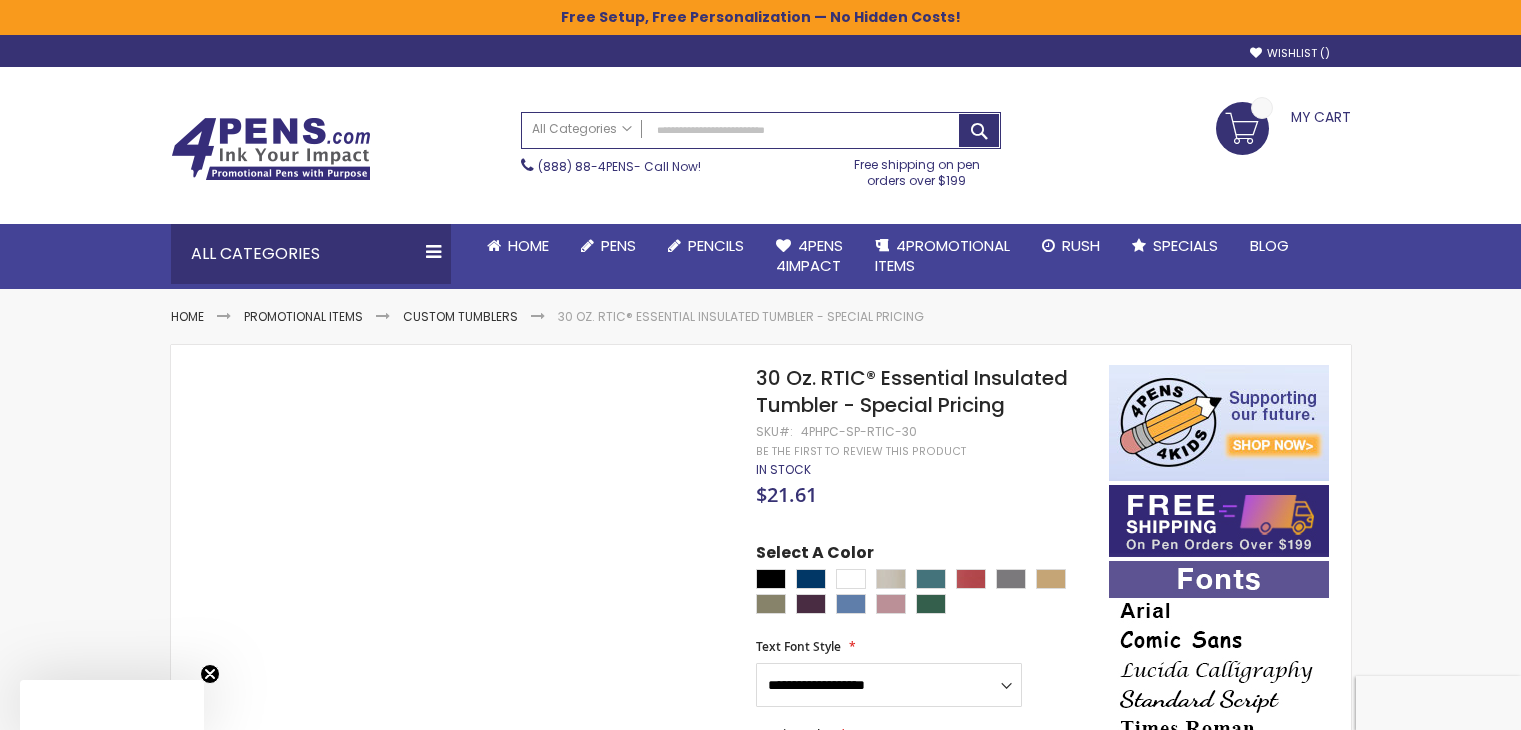 scroll, scrollTop: 0, scrollLeft: 0, axis: both 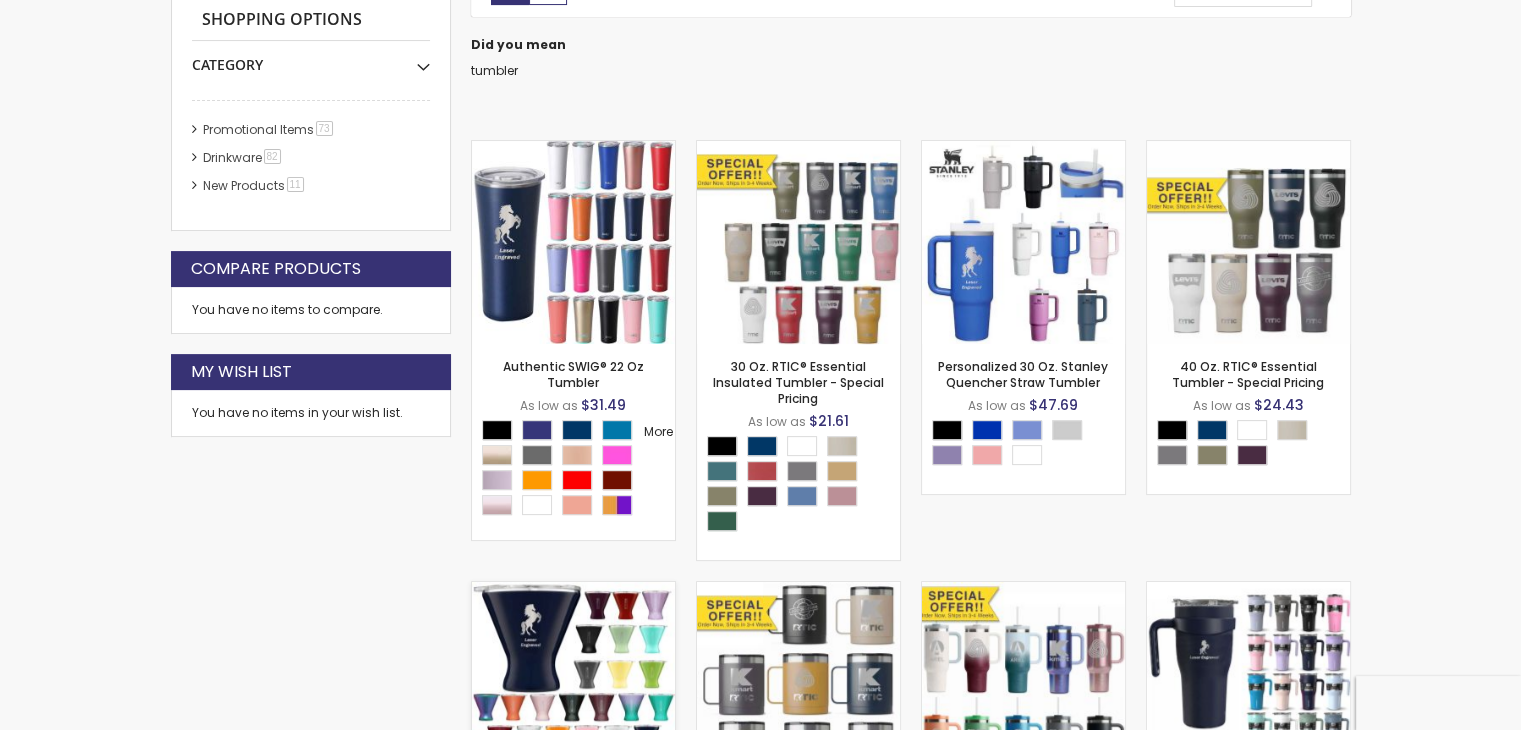 click at bounding box center (573, 683) 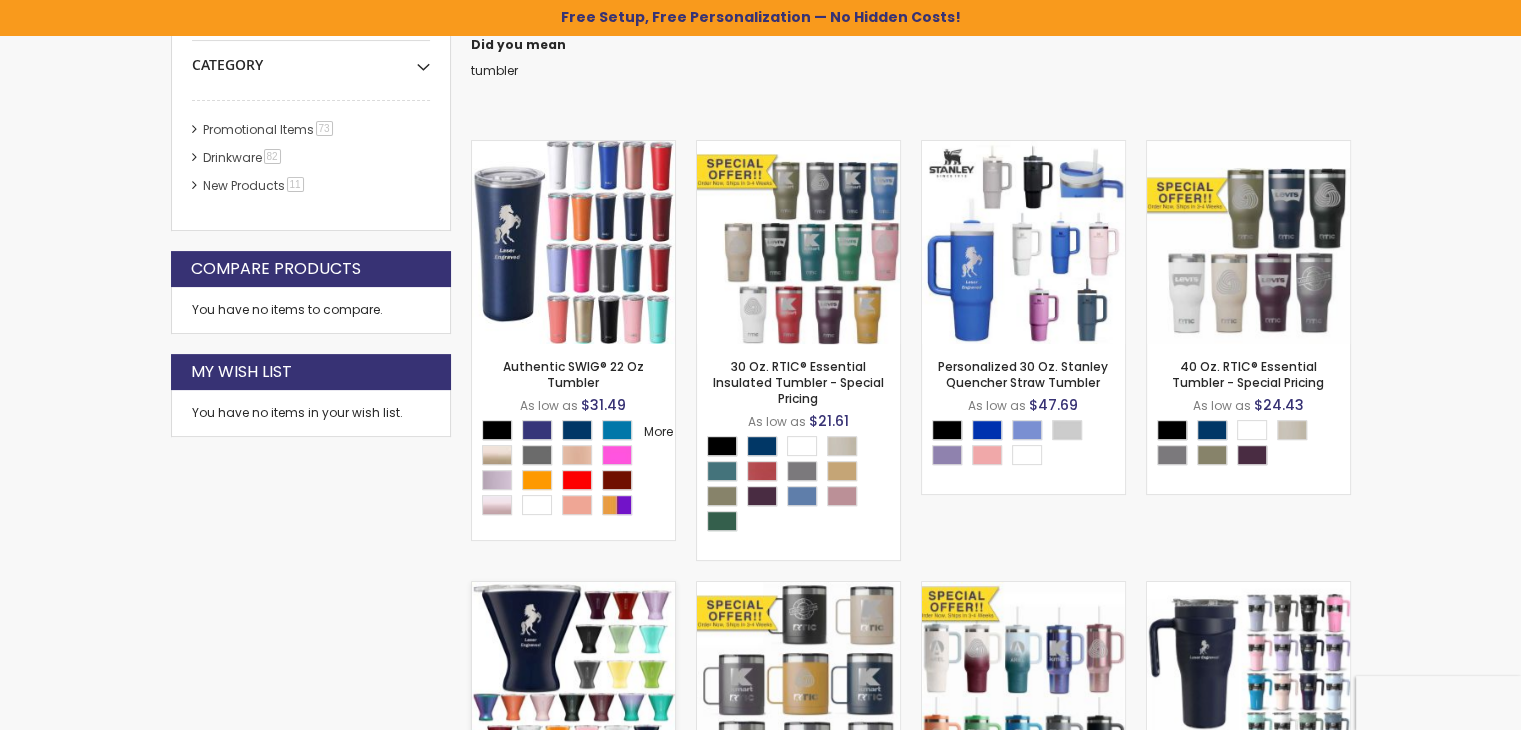 scroll, scrollTop: 0, scrollLeft: 0, axis: both 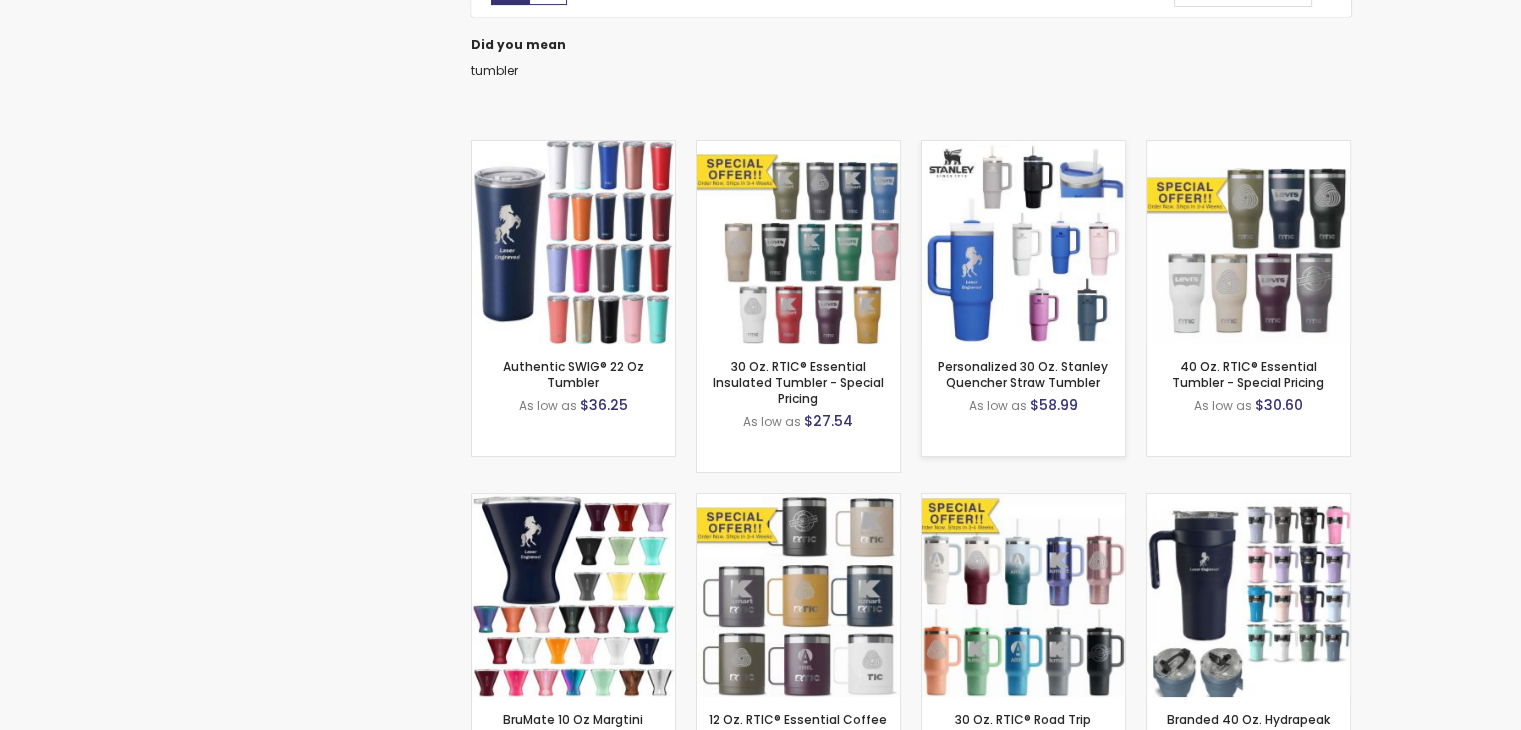 click on "-
*
+
Add to Cart" at bounding box center [1023, 311] 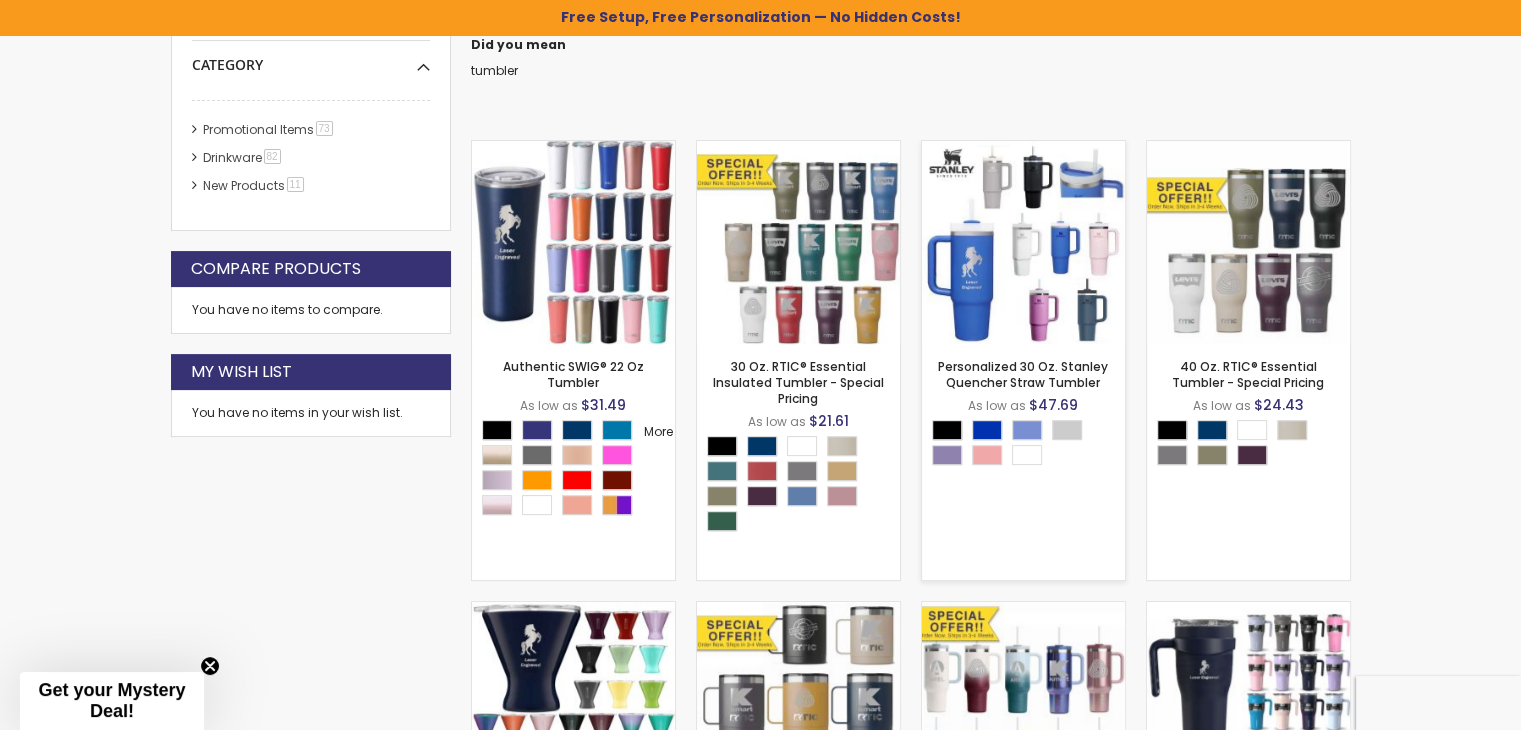 scroll, scrollTop: 434, scrollLeft: 0, axis: vertical 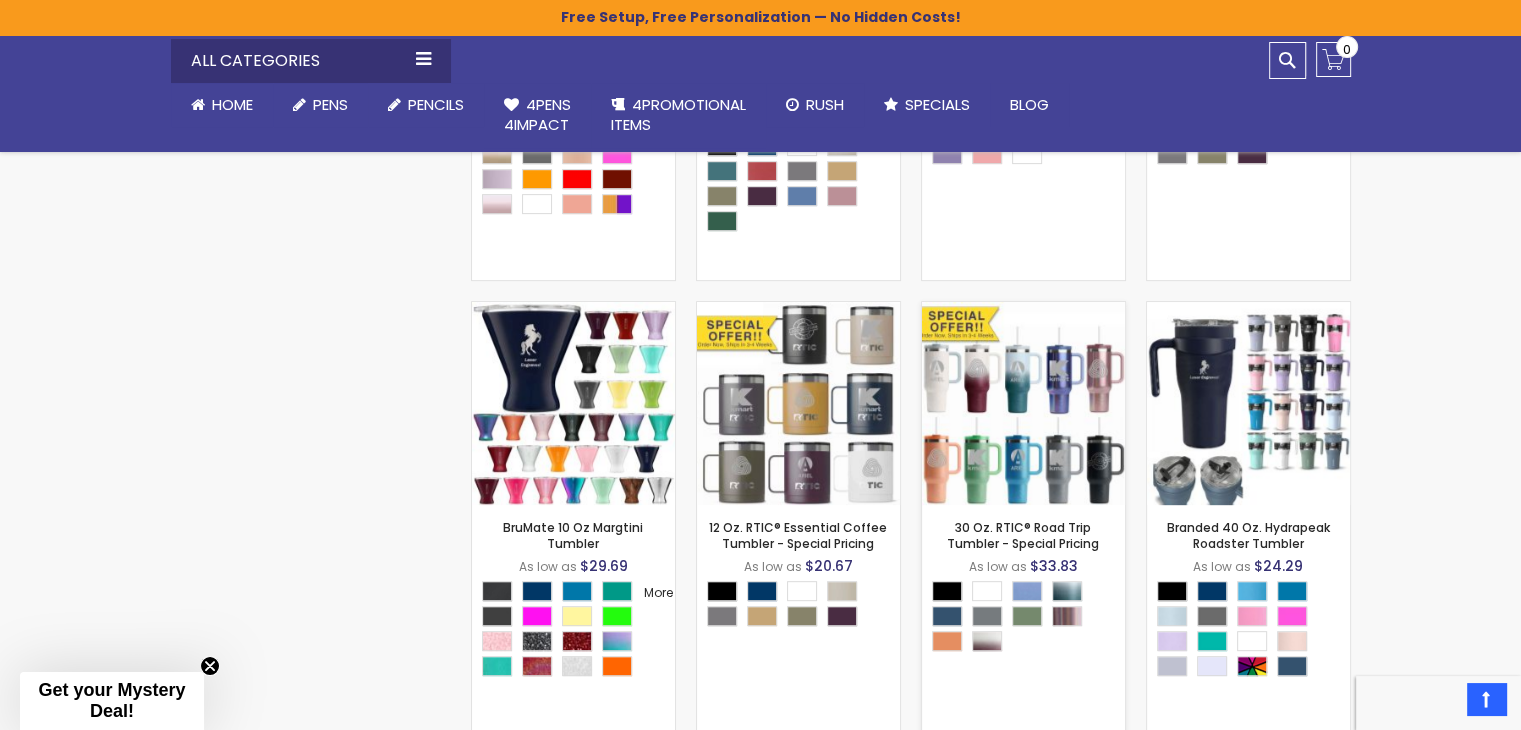 click at bounding box center [1023, 403] 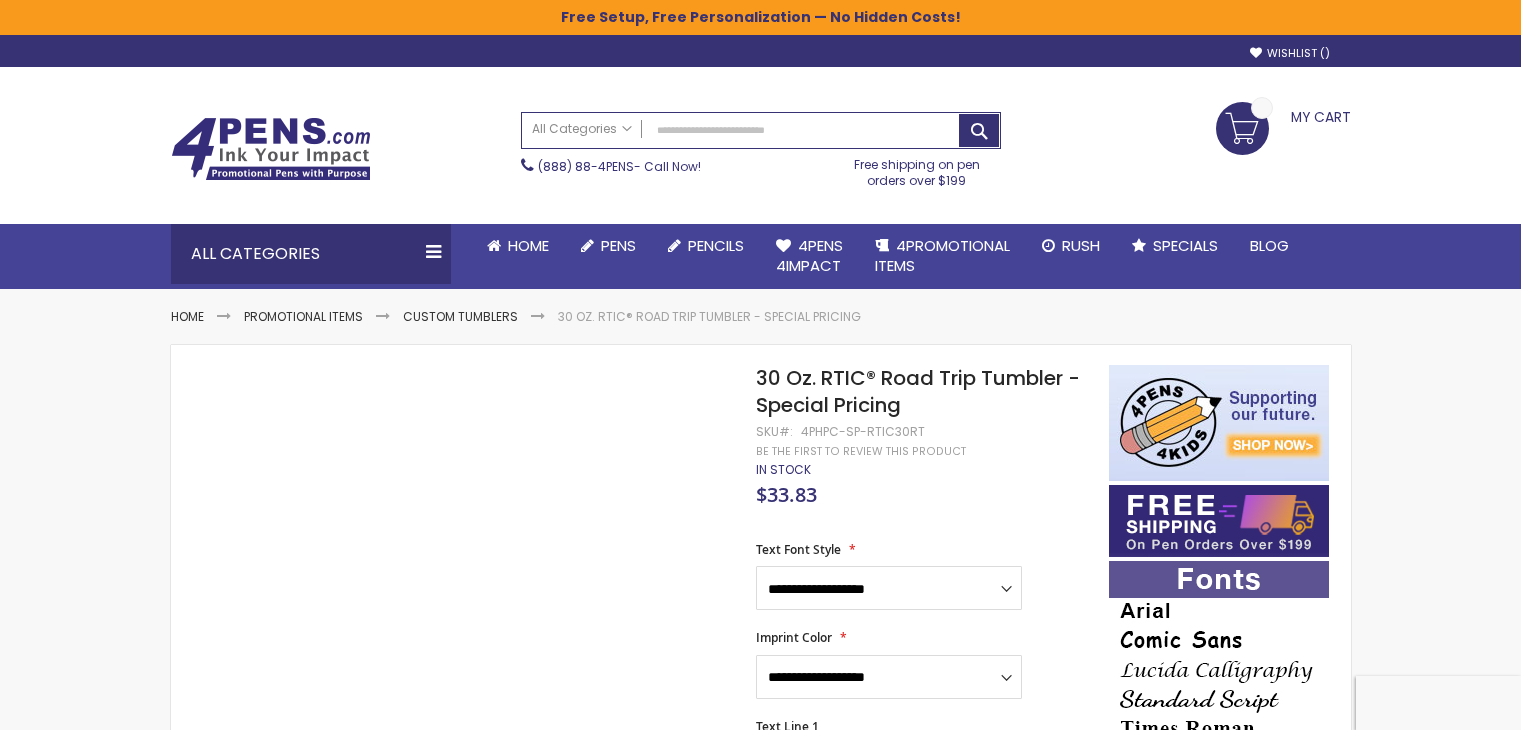 scroll, scrollTop: 0, scrollLeft: 0, axis: both 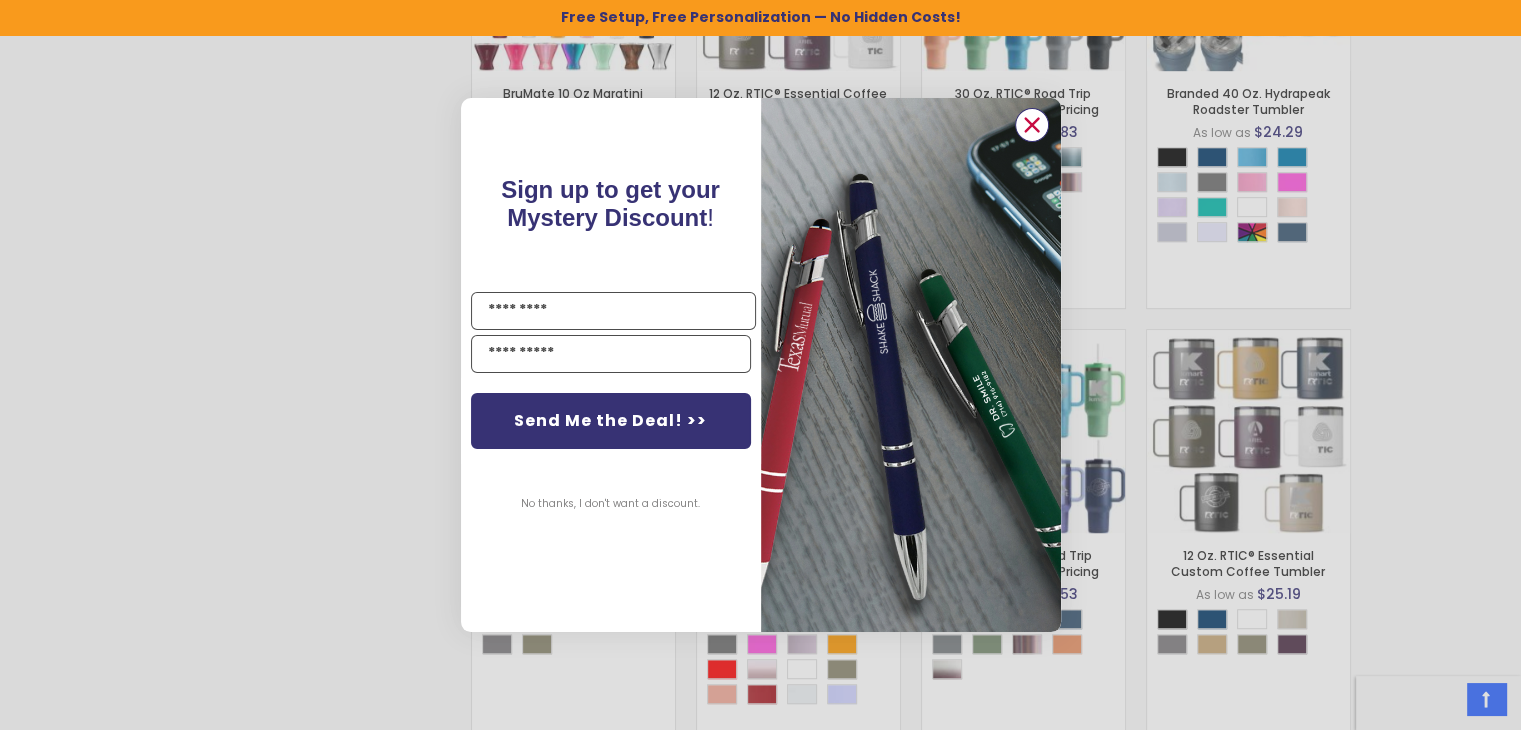 click 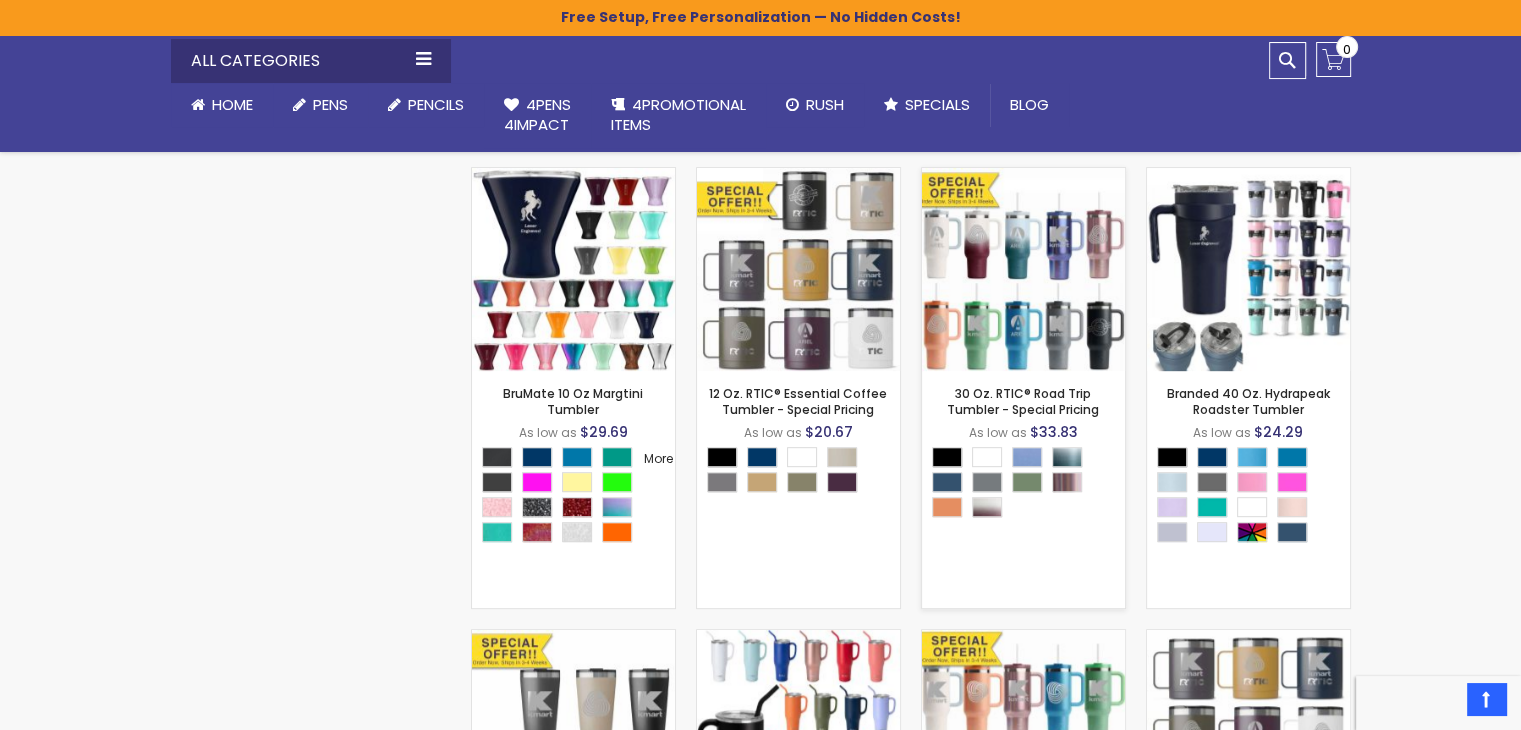 scroll, scrollTop: 769, scrollLeft: 0, axis: vertical 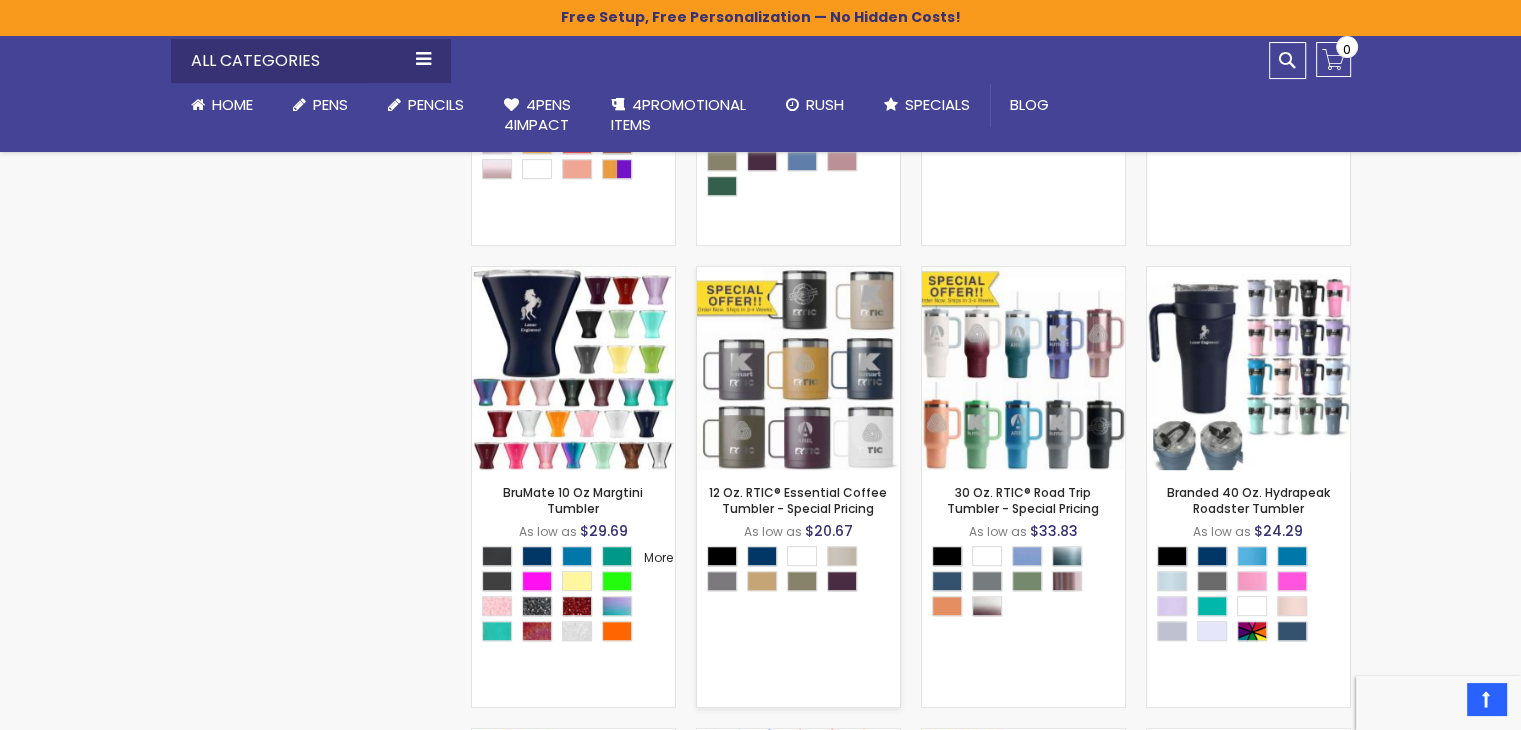 click at bounding box center [798, 368] 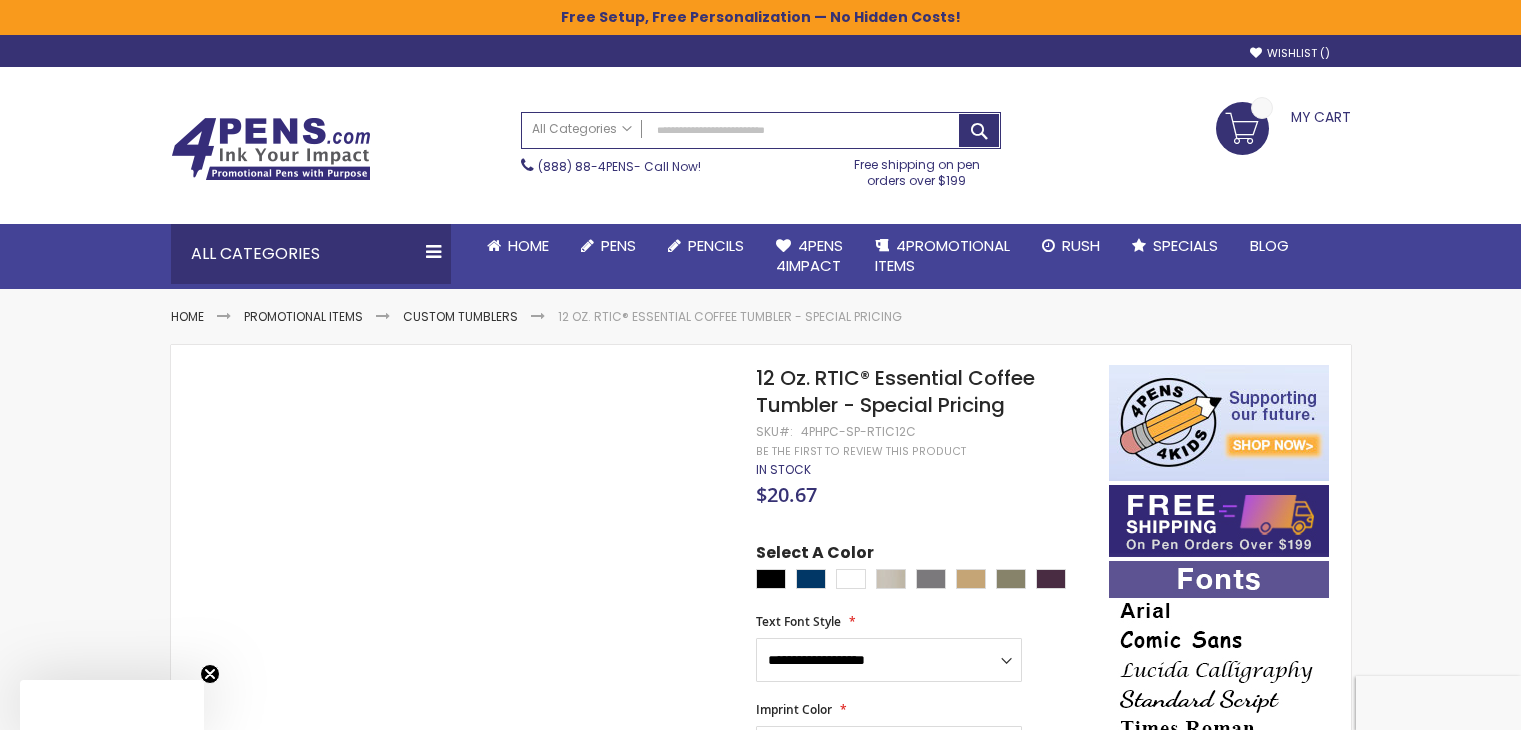 scroll, scrollTop: 0, scrollLeft: 0, axis: both 